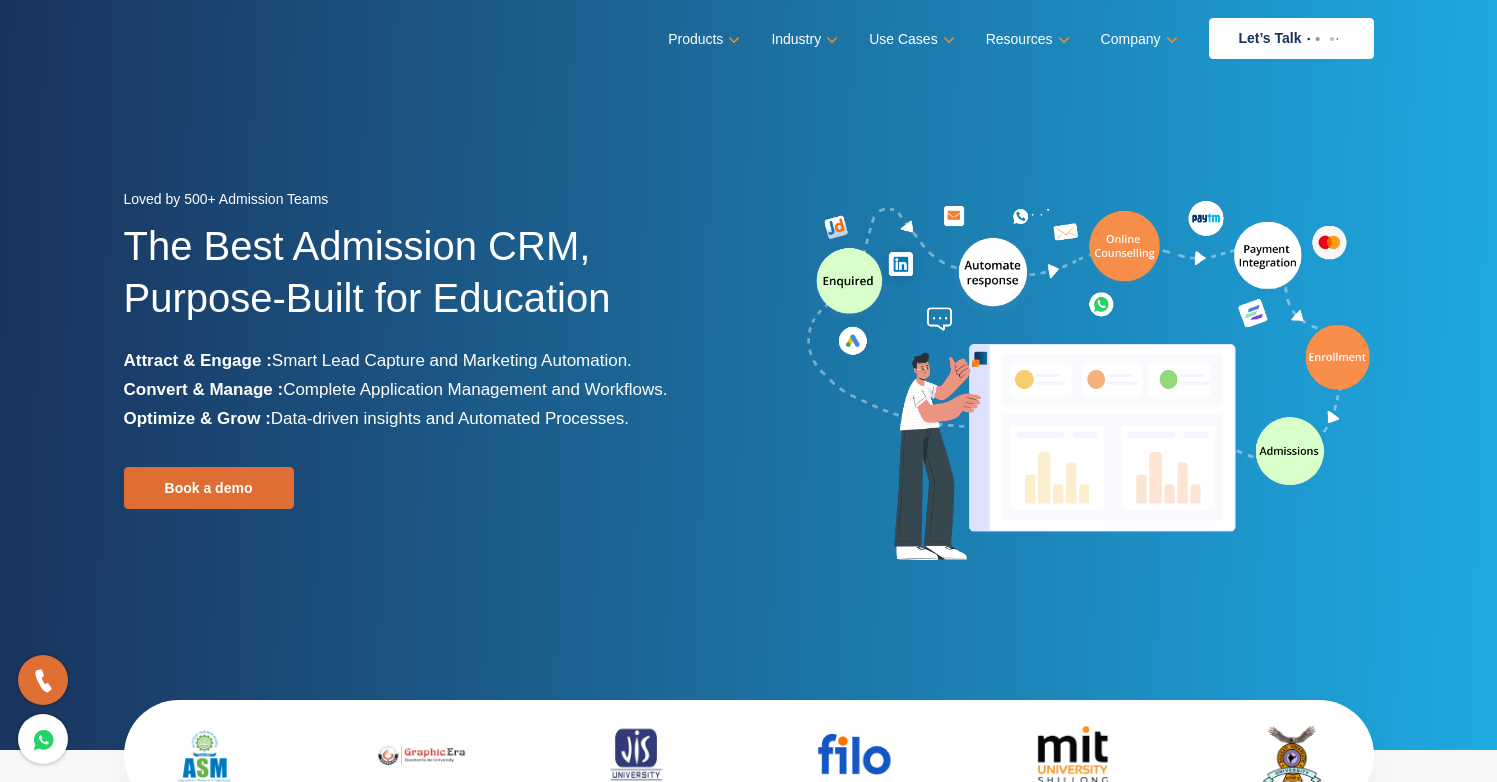 scroll, scrollTop: 511, scrollLeft: 0, axis: vertical 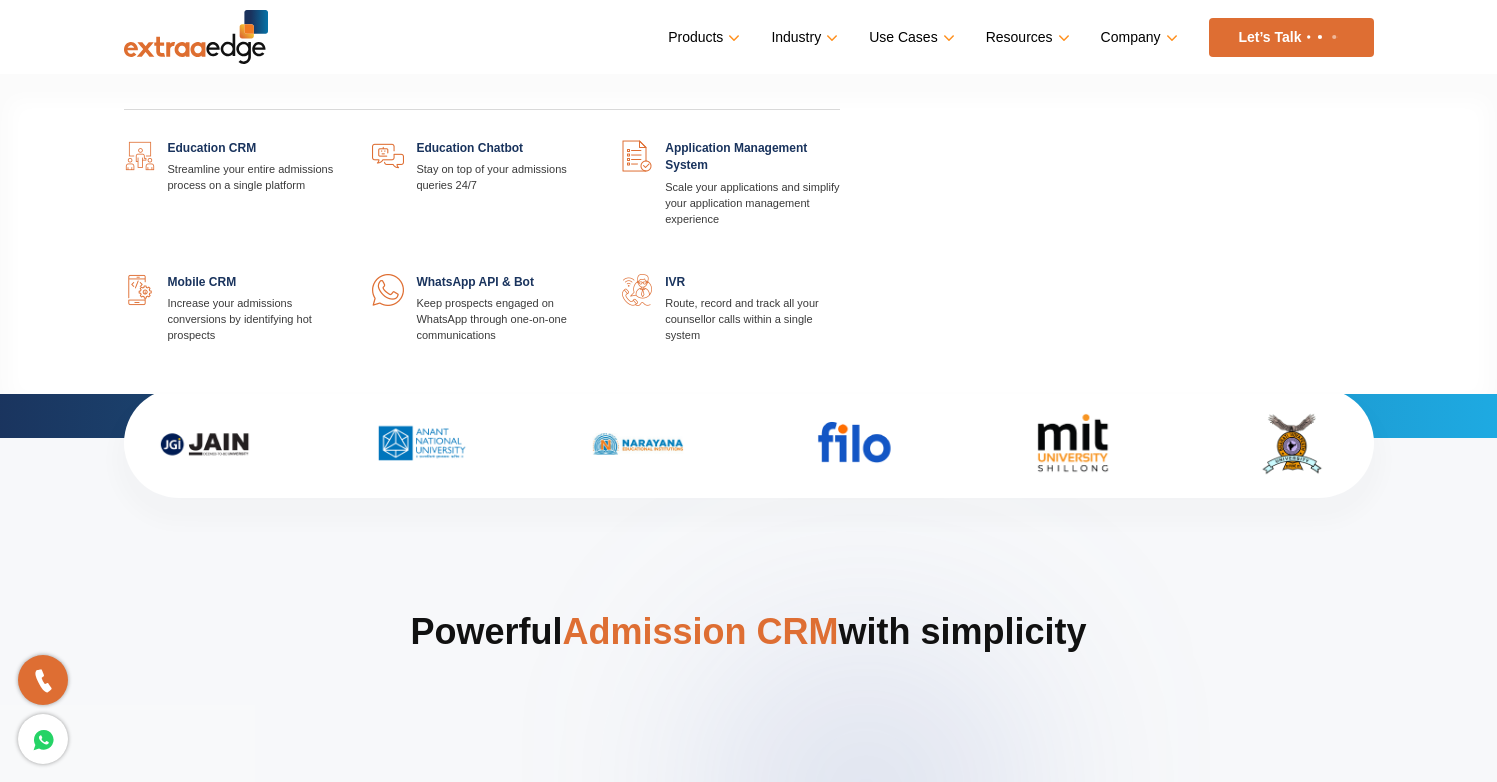 click at bounding box center (840, 140) 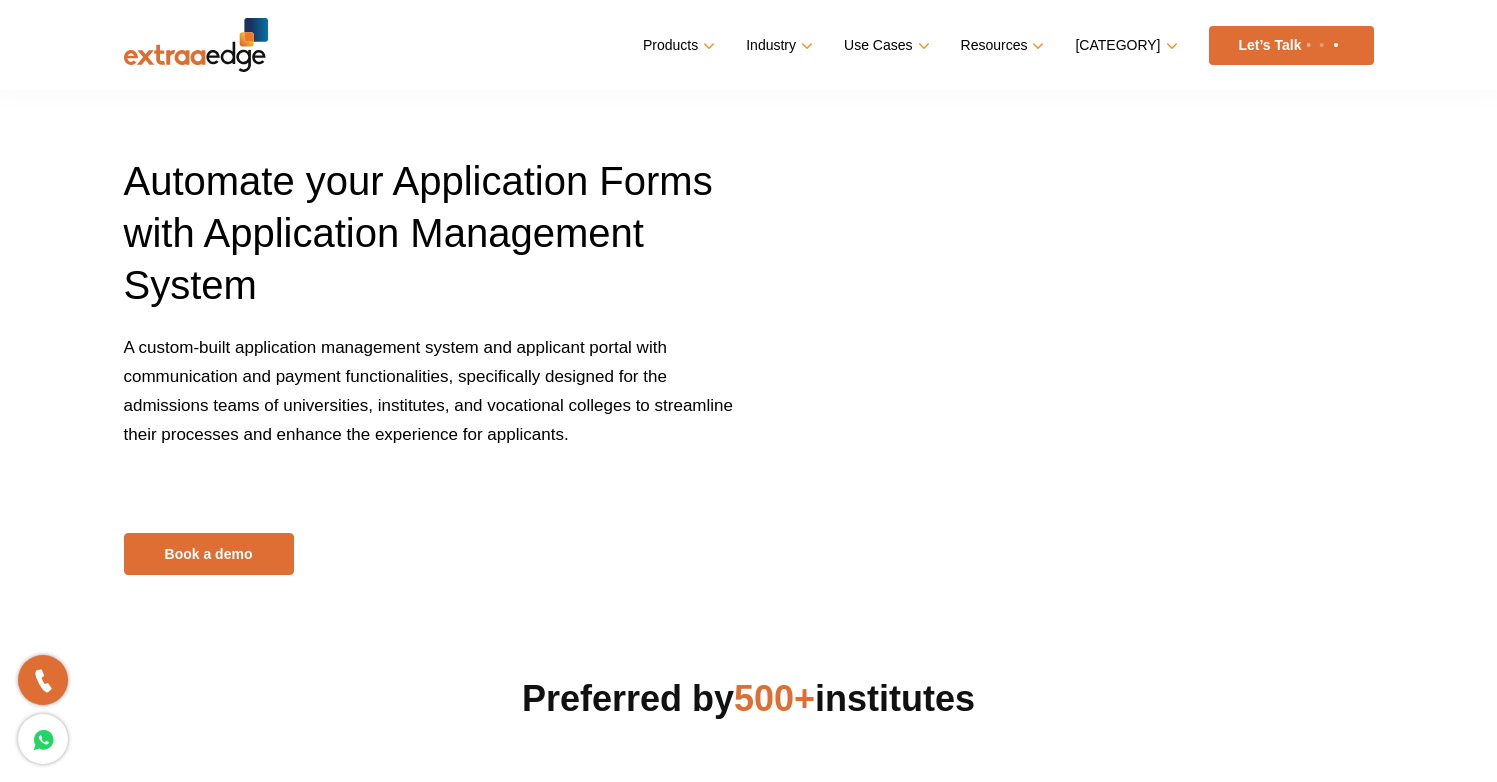 scroll, scrollTop: 0, scrollLeft: 0, axis: both 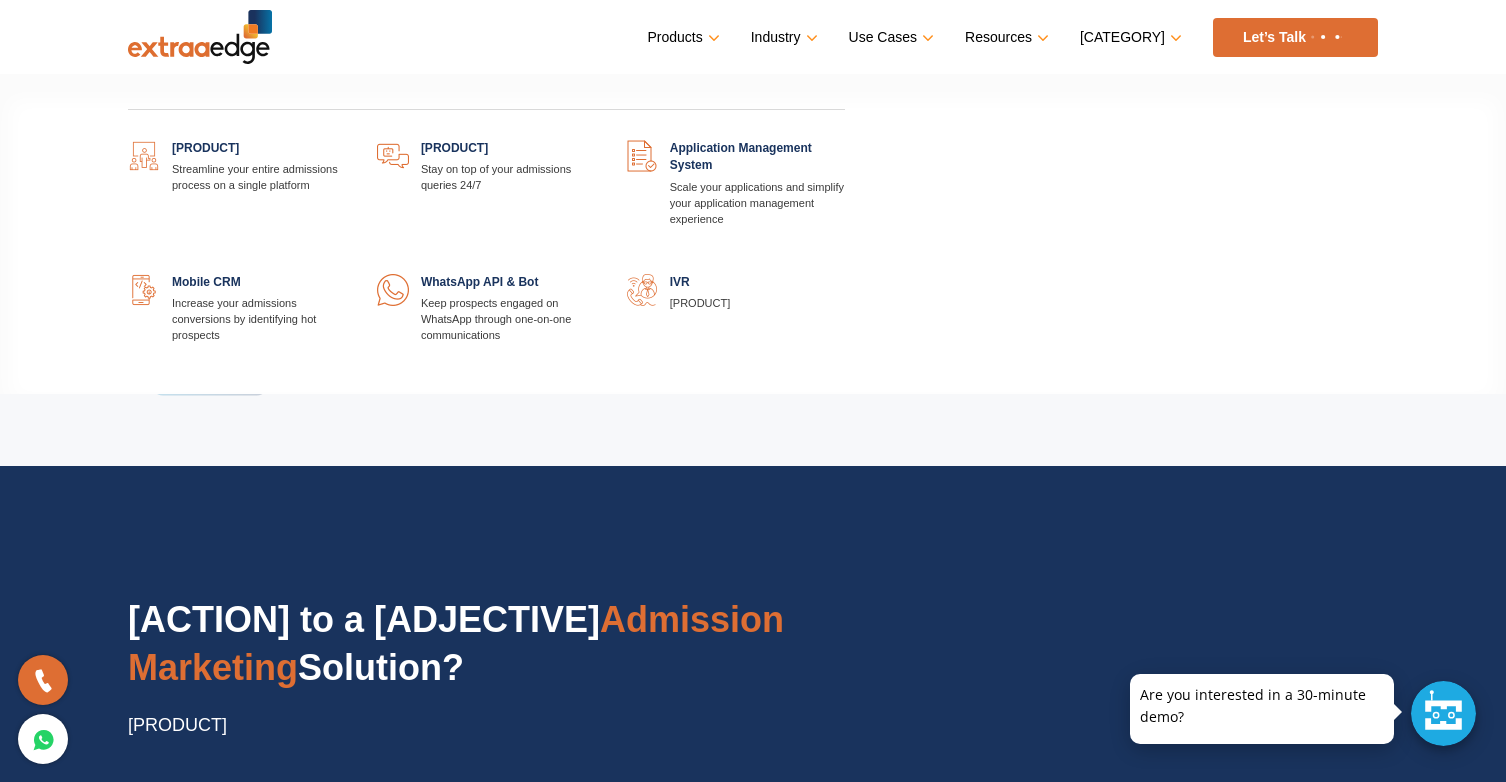click at bounding box center [347, 140] 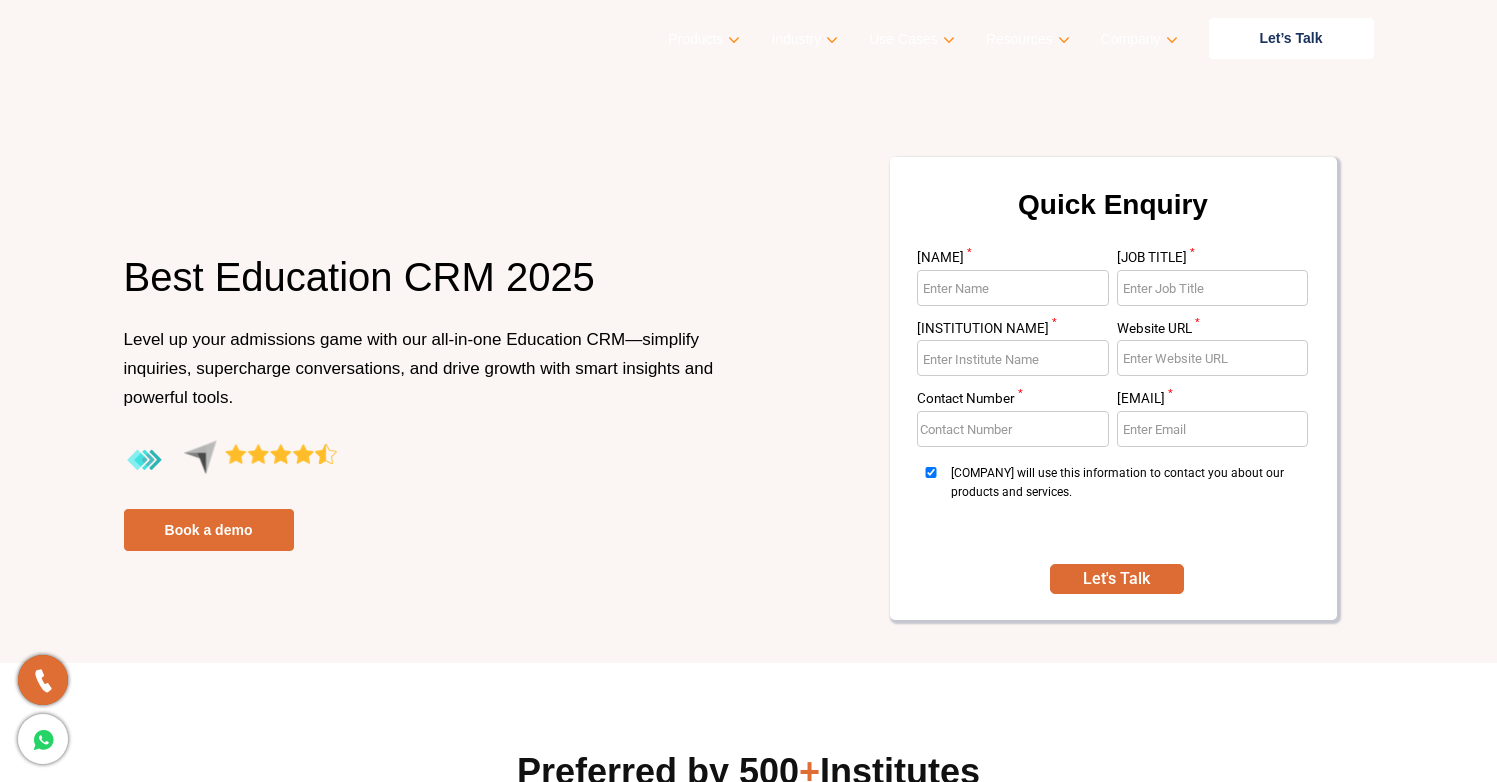 scroll, scrollTop: 0, scrollLeft: 0, axis: both 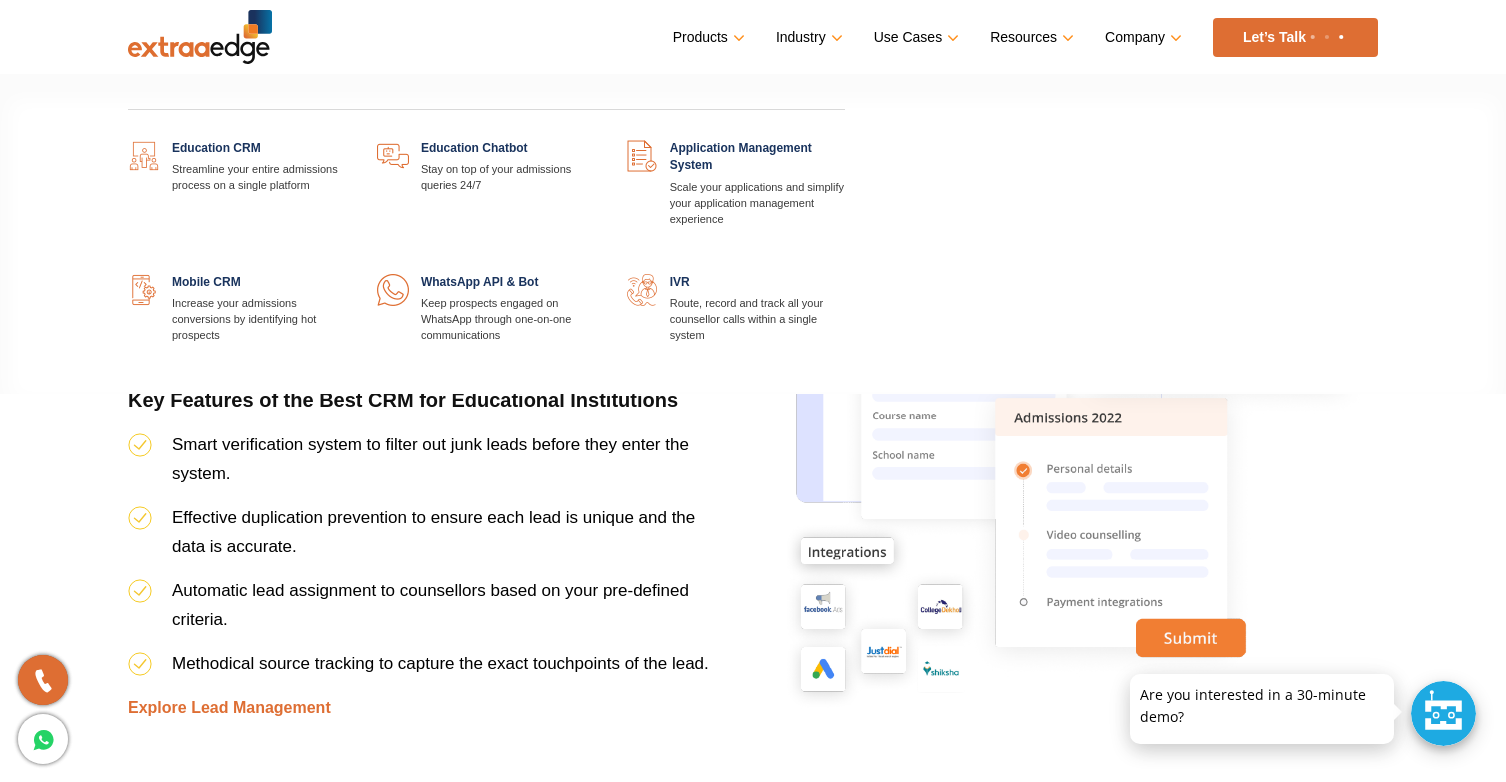 click at bounding box center (347, 274) 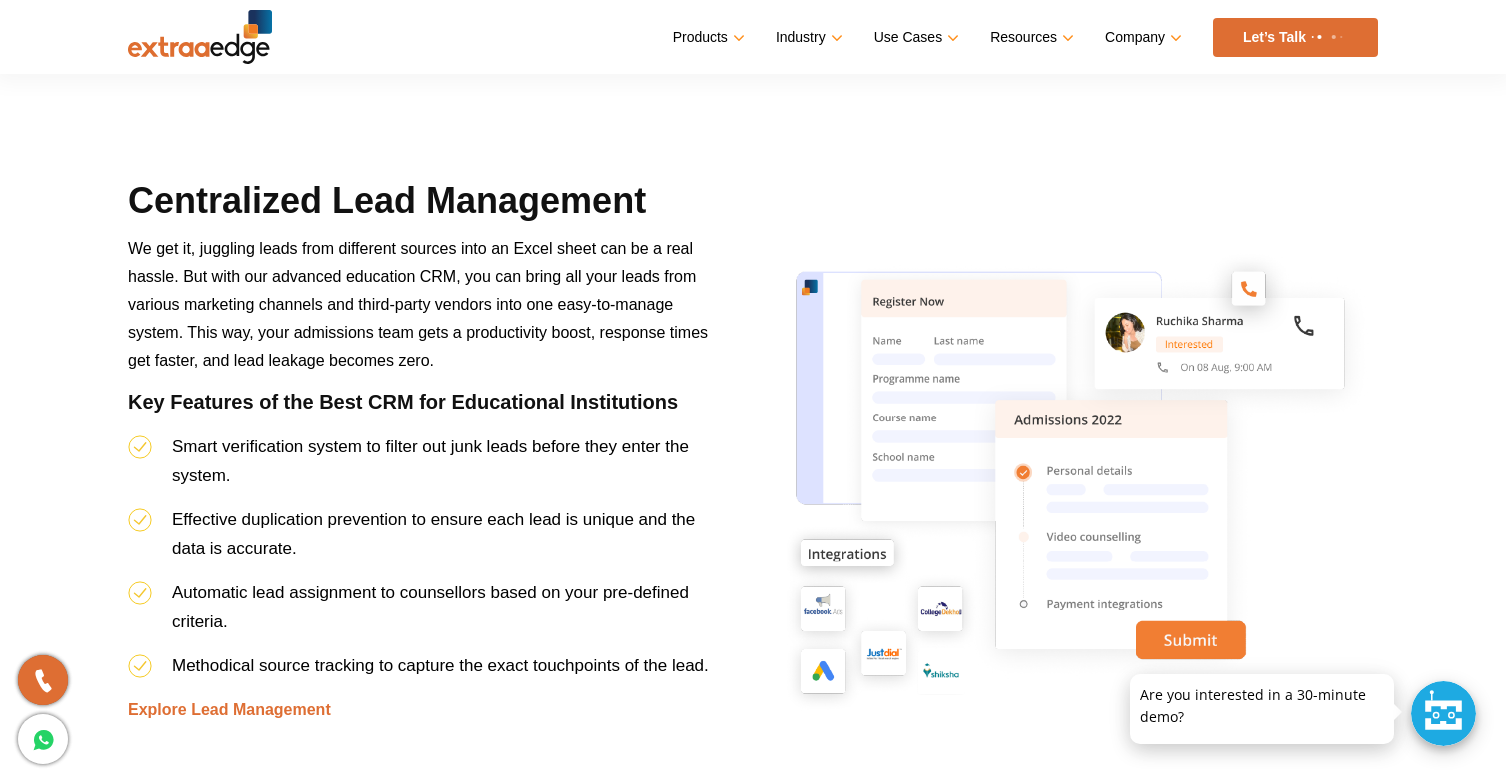 scroll, scrollTop: 1878, scrollLeft: 0, axis: vertical 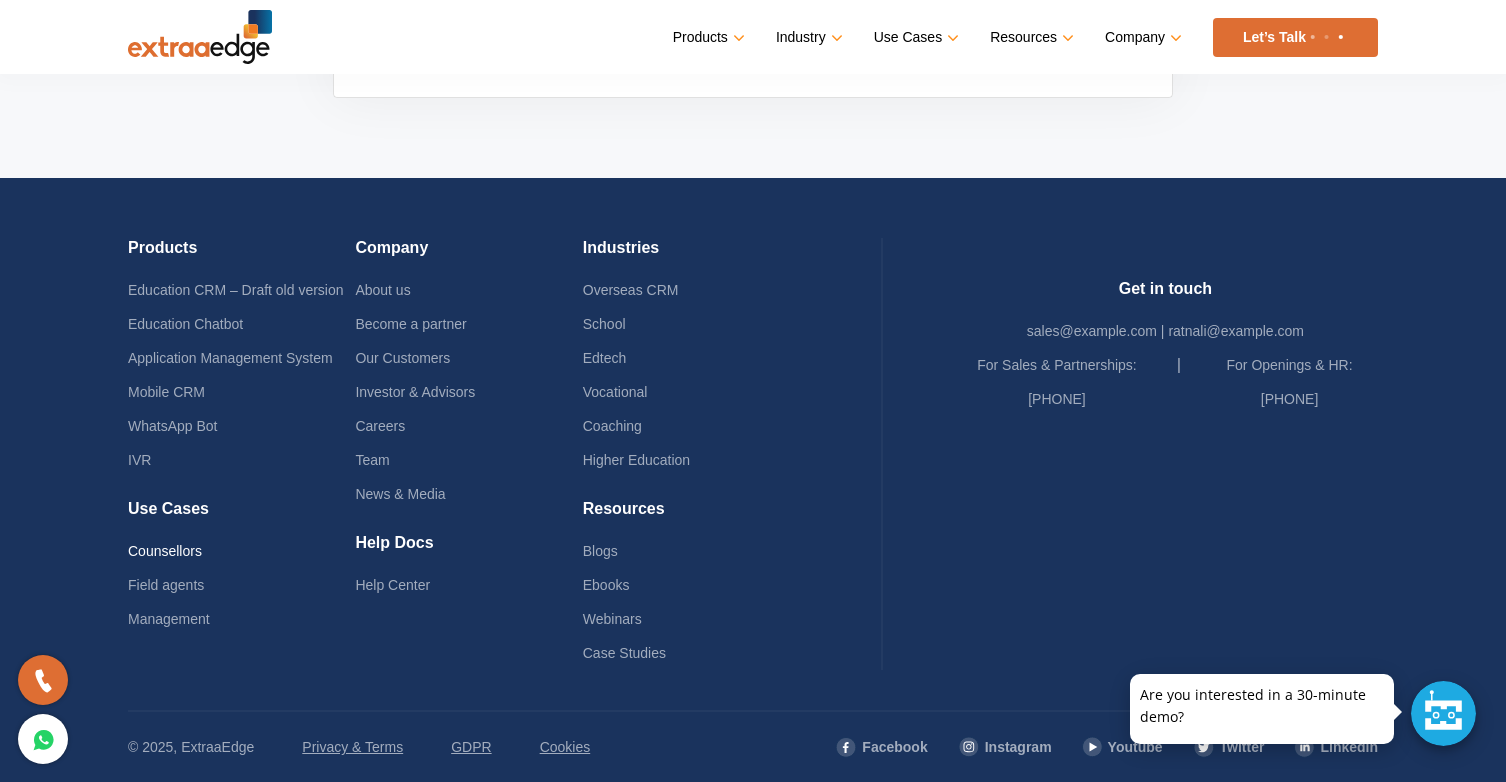 click on "Counsellors" at bounding box center [165, 551] 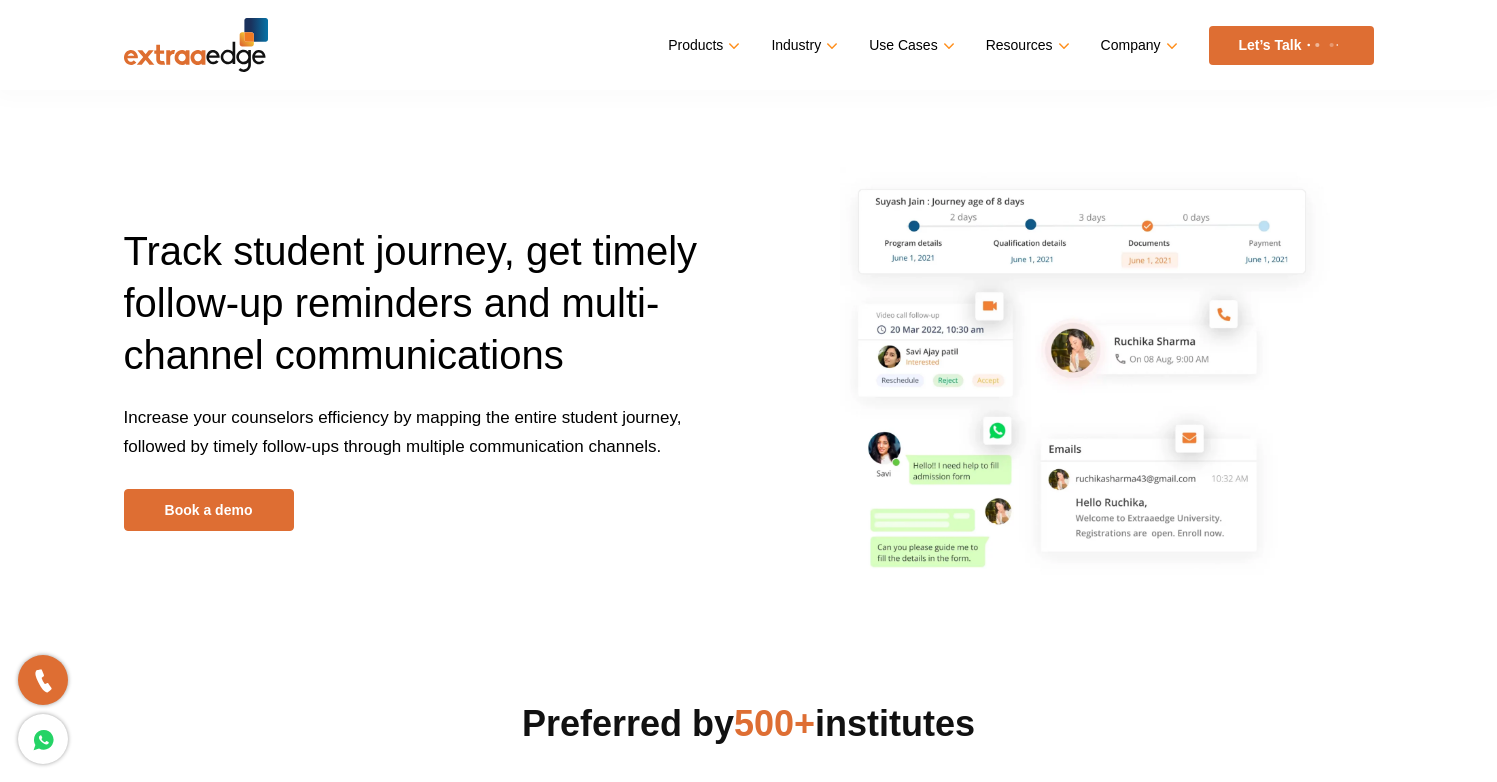 scroll, scrollTop: 0, scrollLeft: 0, axis: both 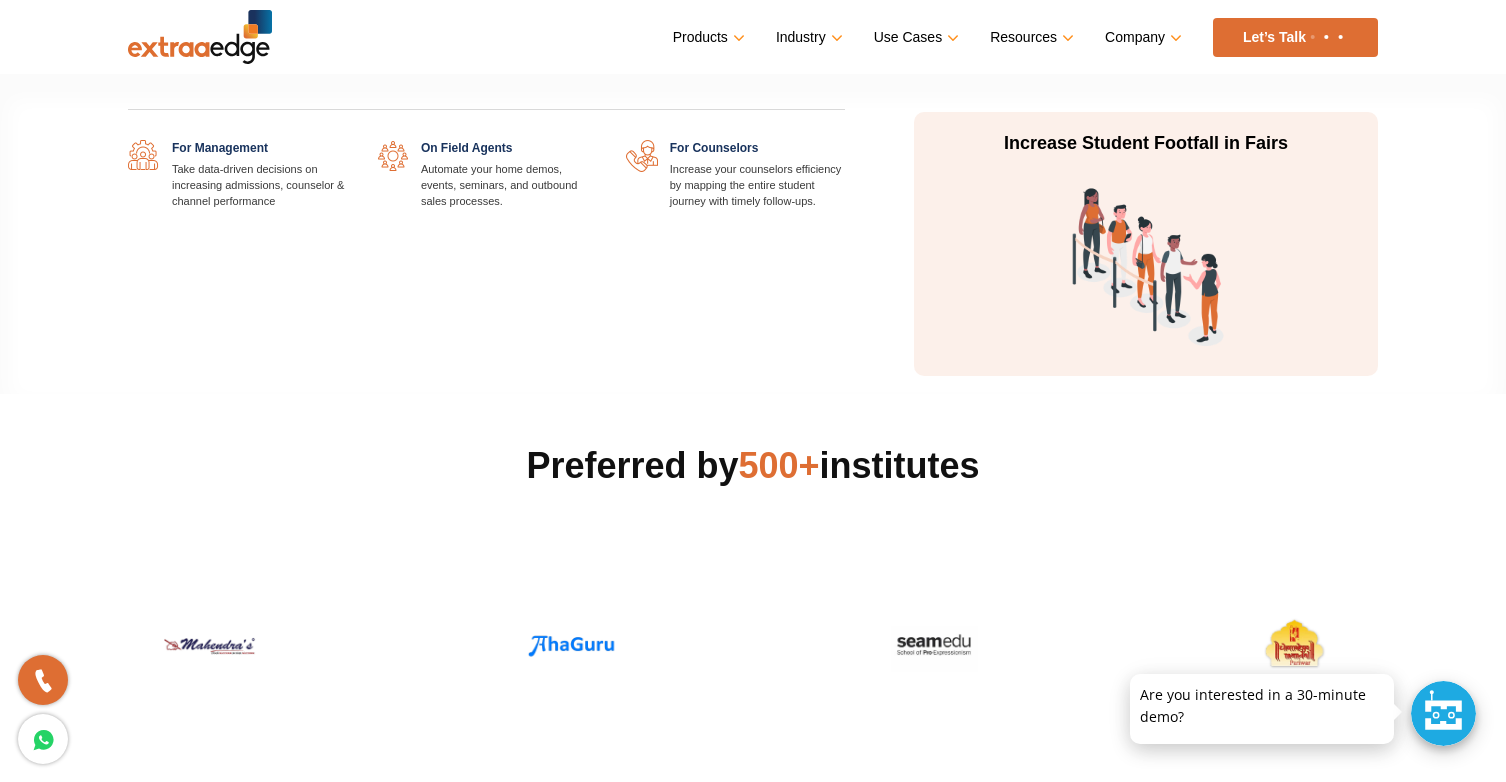 click at bounding box center [596, 140] 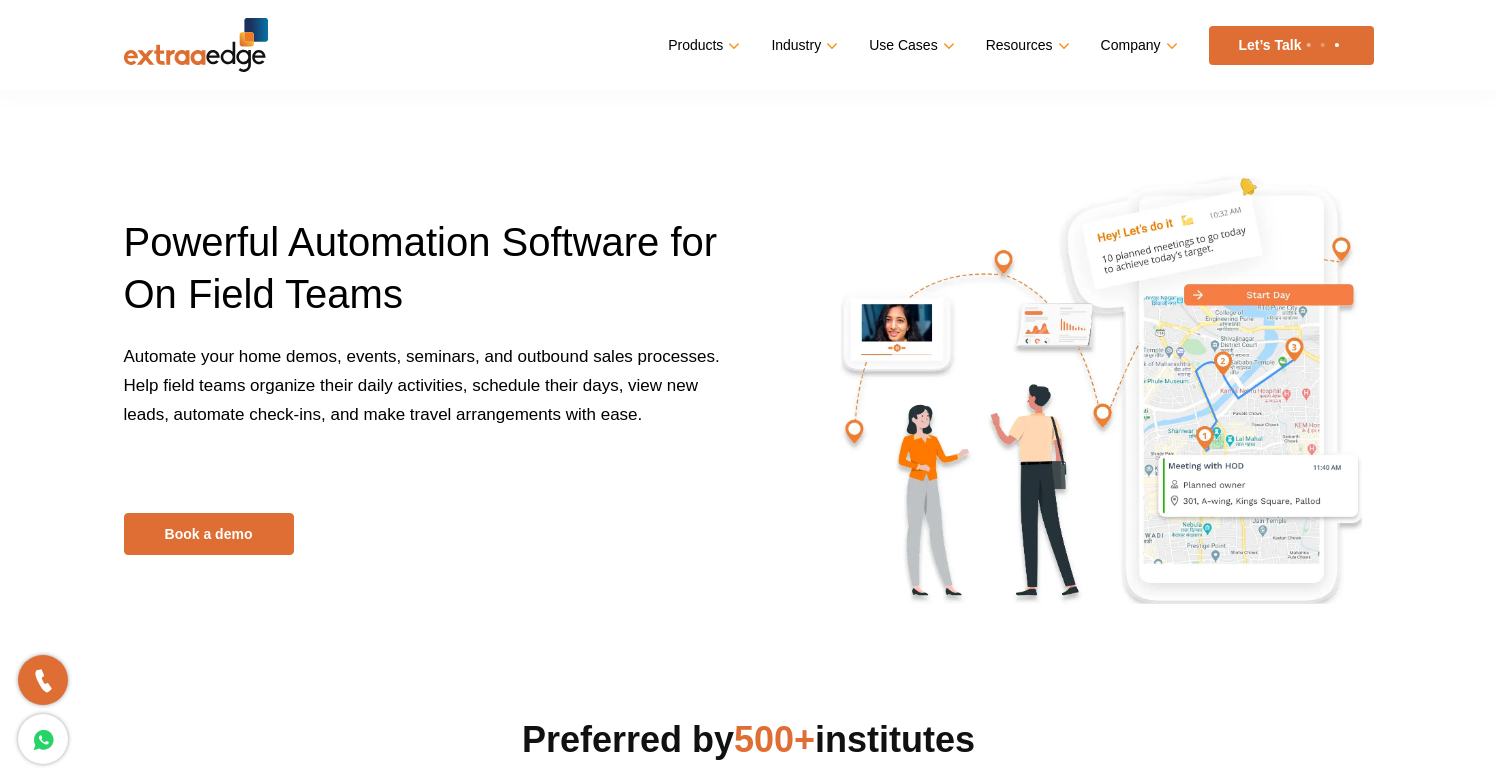 scroll, scrollTop: 0, scrollLeft: 0, axis: both 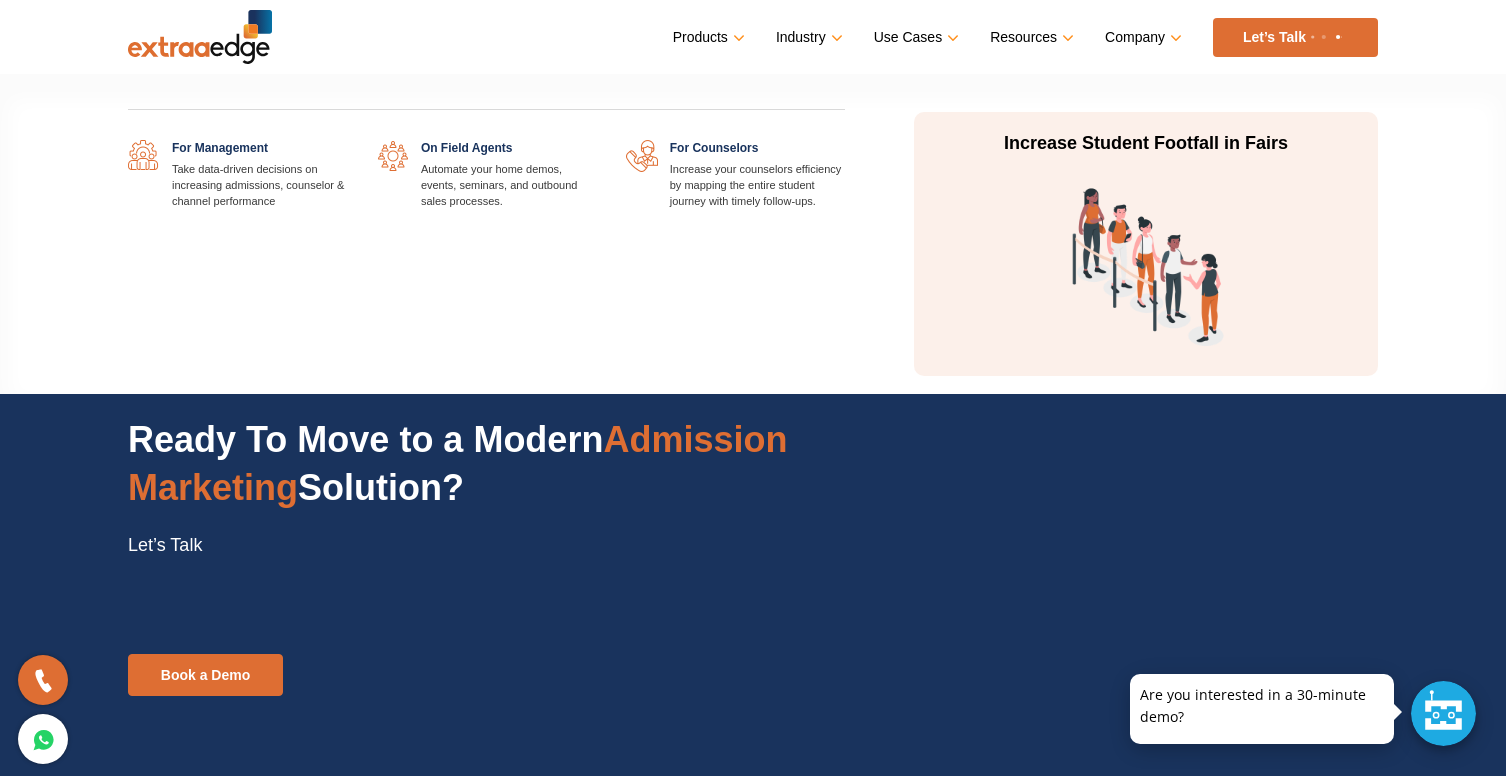 click at bounding box center [845, 140] 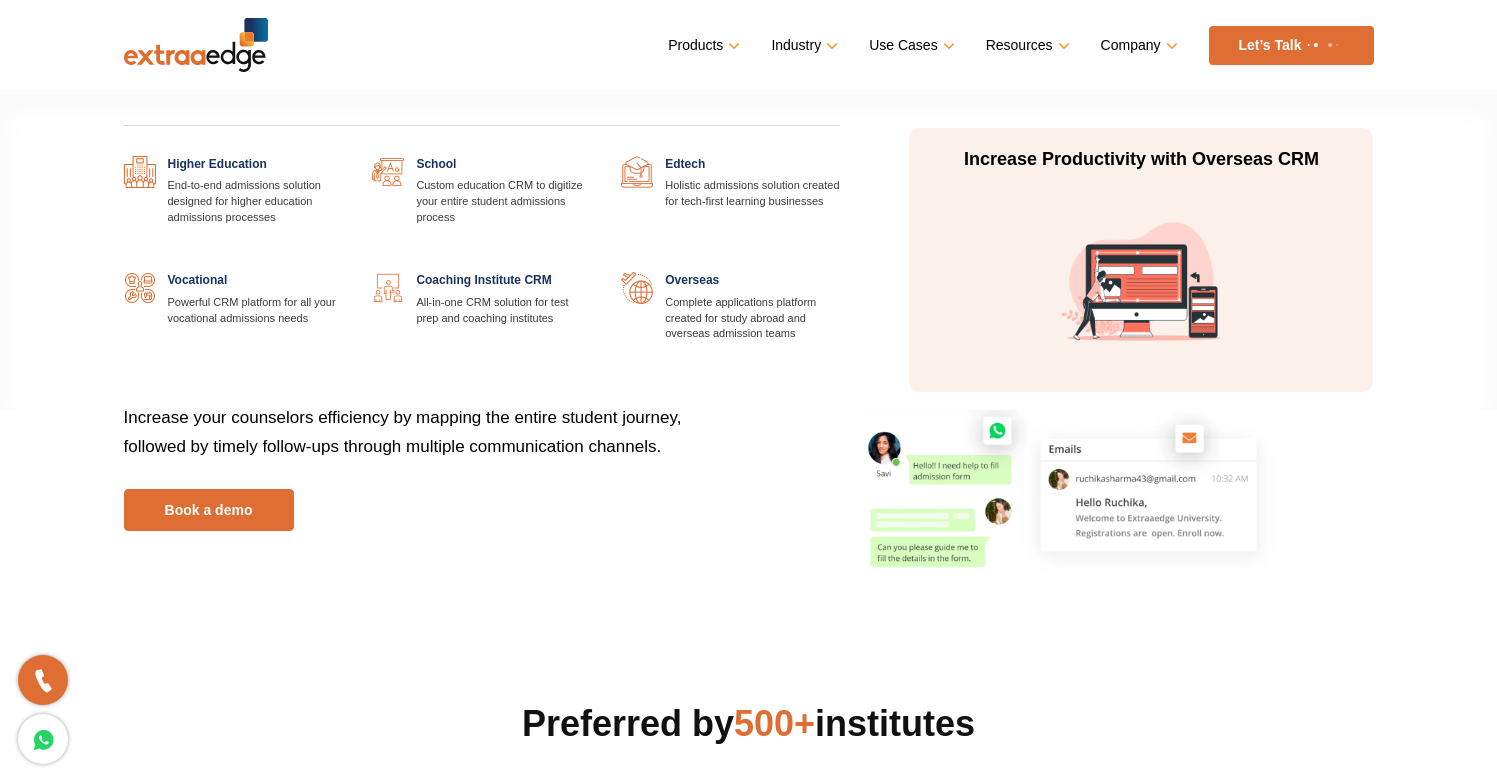 scroll, scrollTop: 0, scrollLeft: 0, axis: both 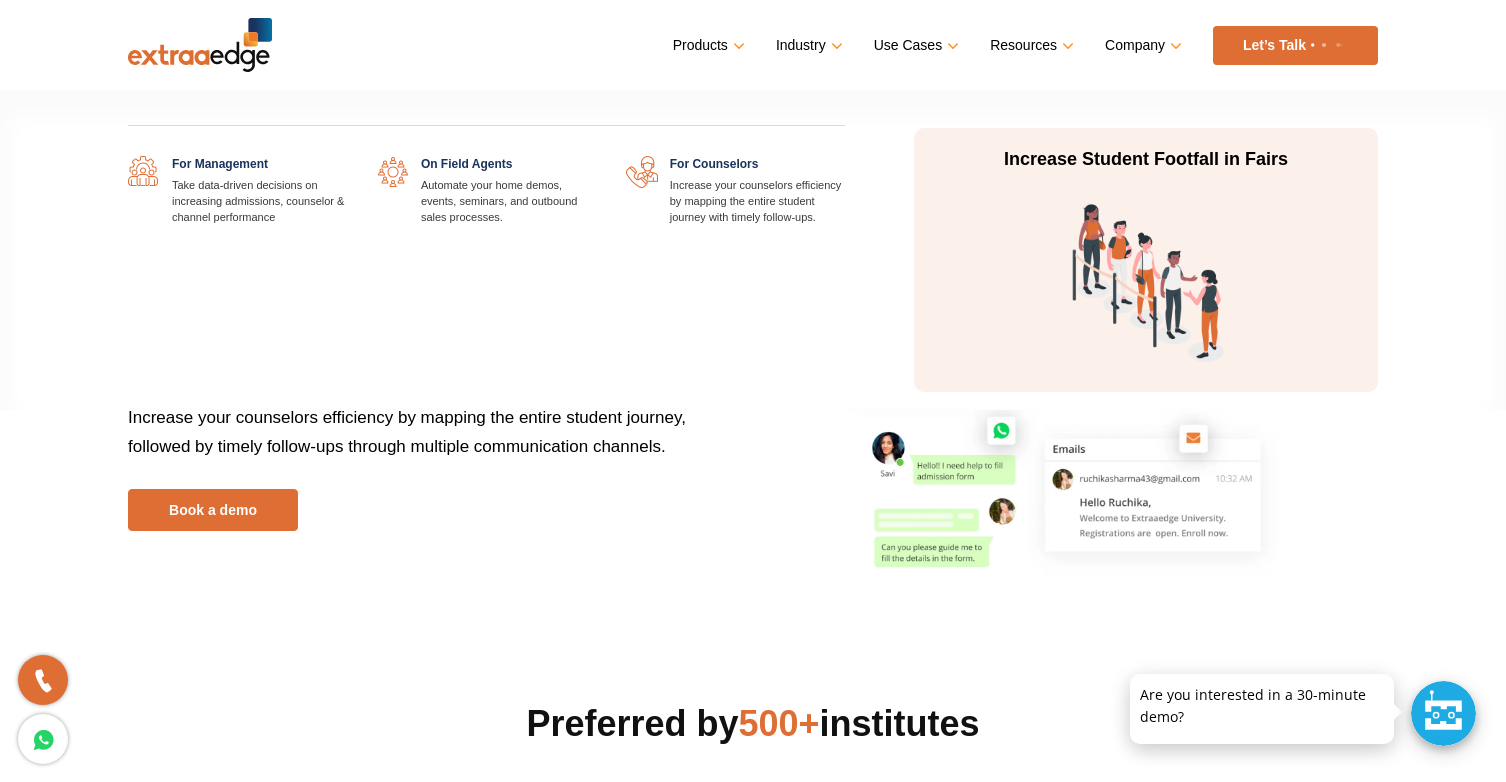 click at bounding box center [347, 156] 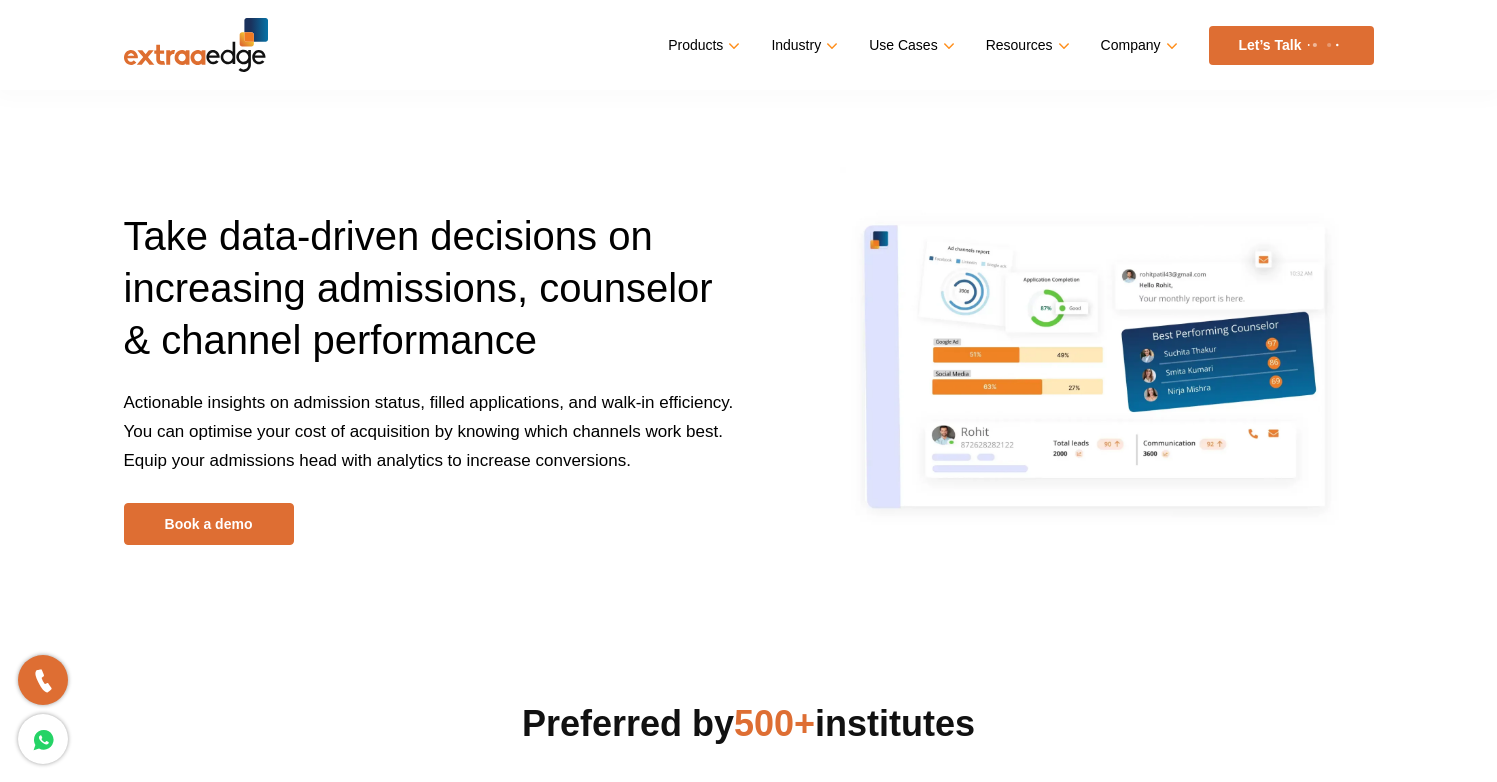 scroll, scrollTop: 0, scrollLeft: 0, axis: both 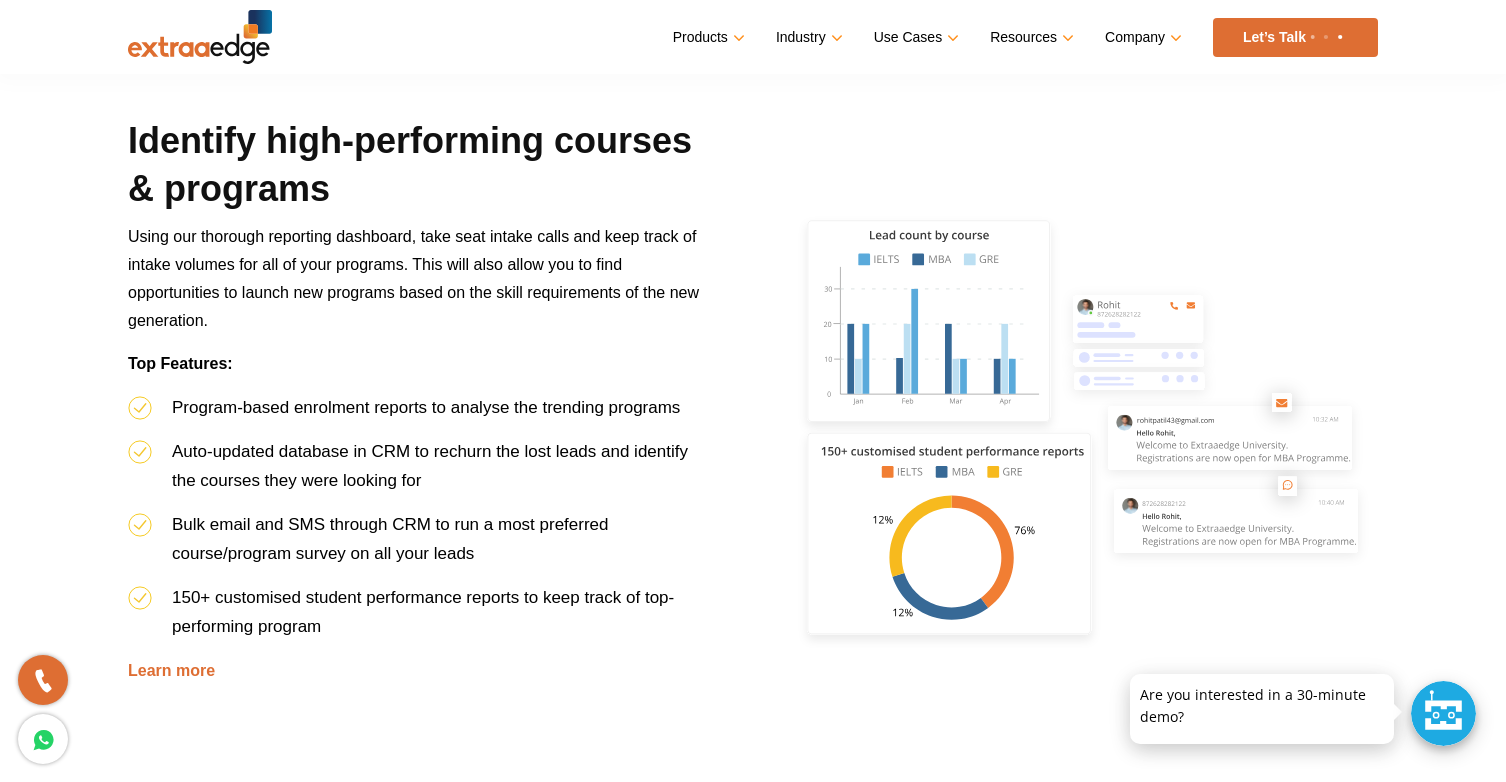 click at bounding box center [1073, 401] 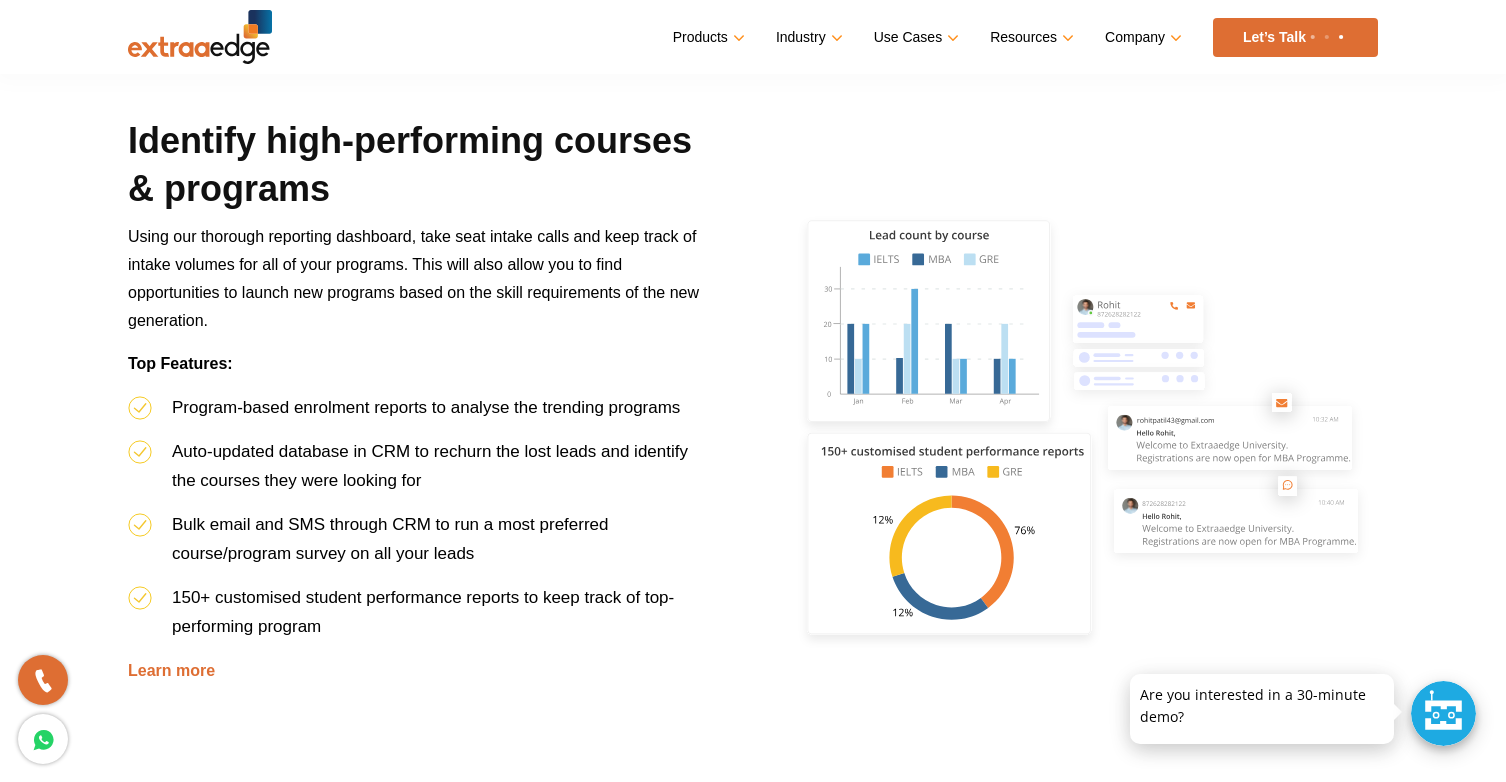 click at bounding box center (1073, 401) 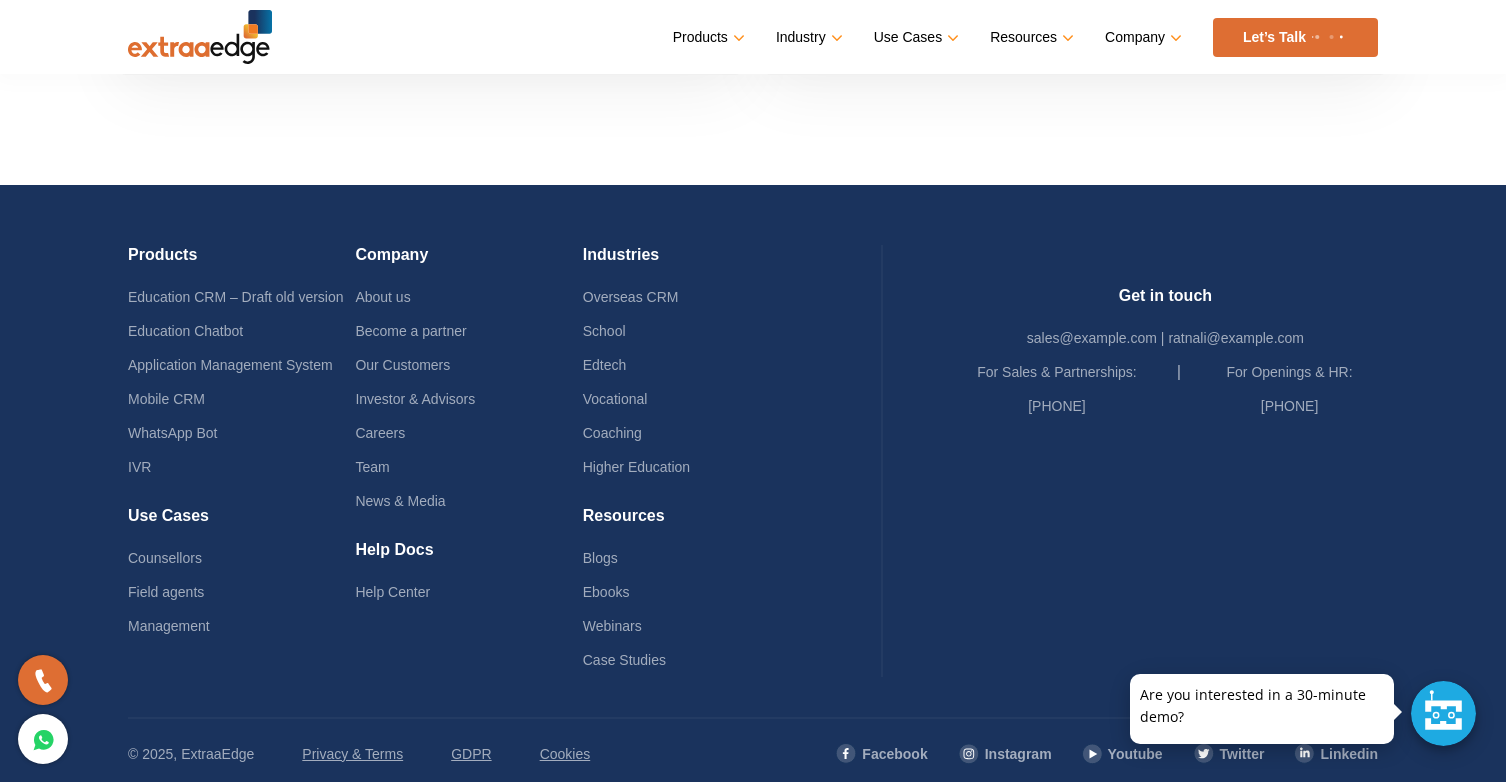 scroll, scrollTop: 5585, scrollLeft: 0, axis: vertical 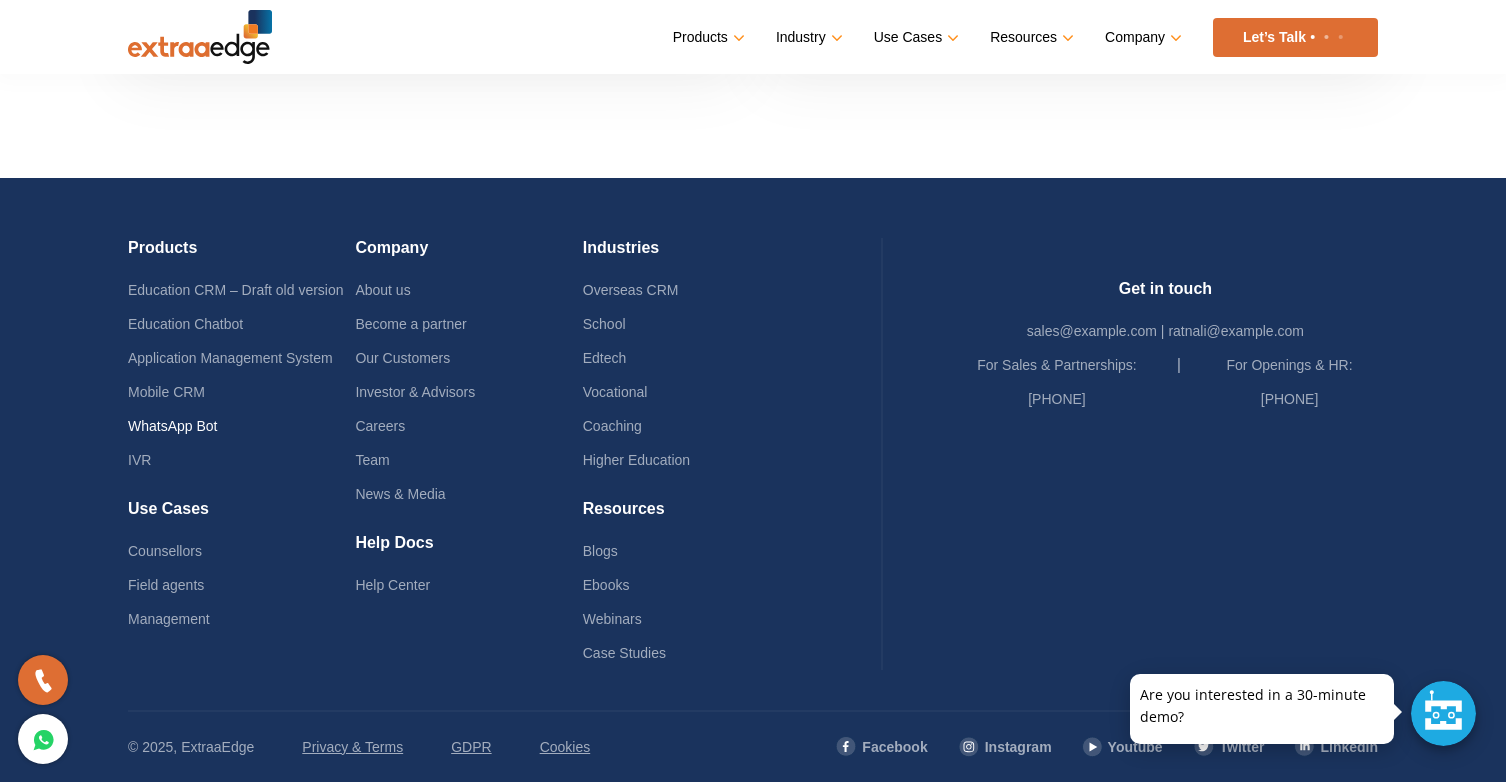 click on "WhatsApp Bot" at bounding box center (173, 426) 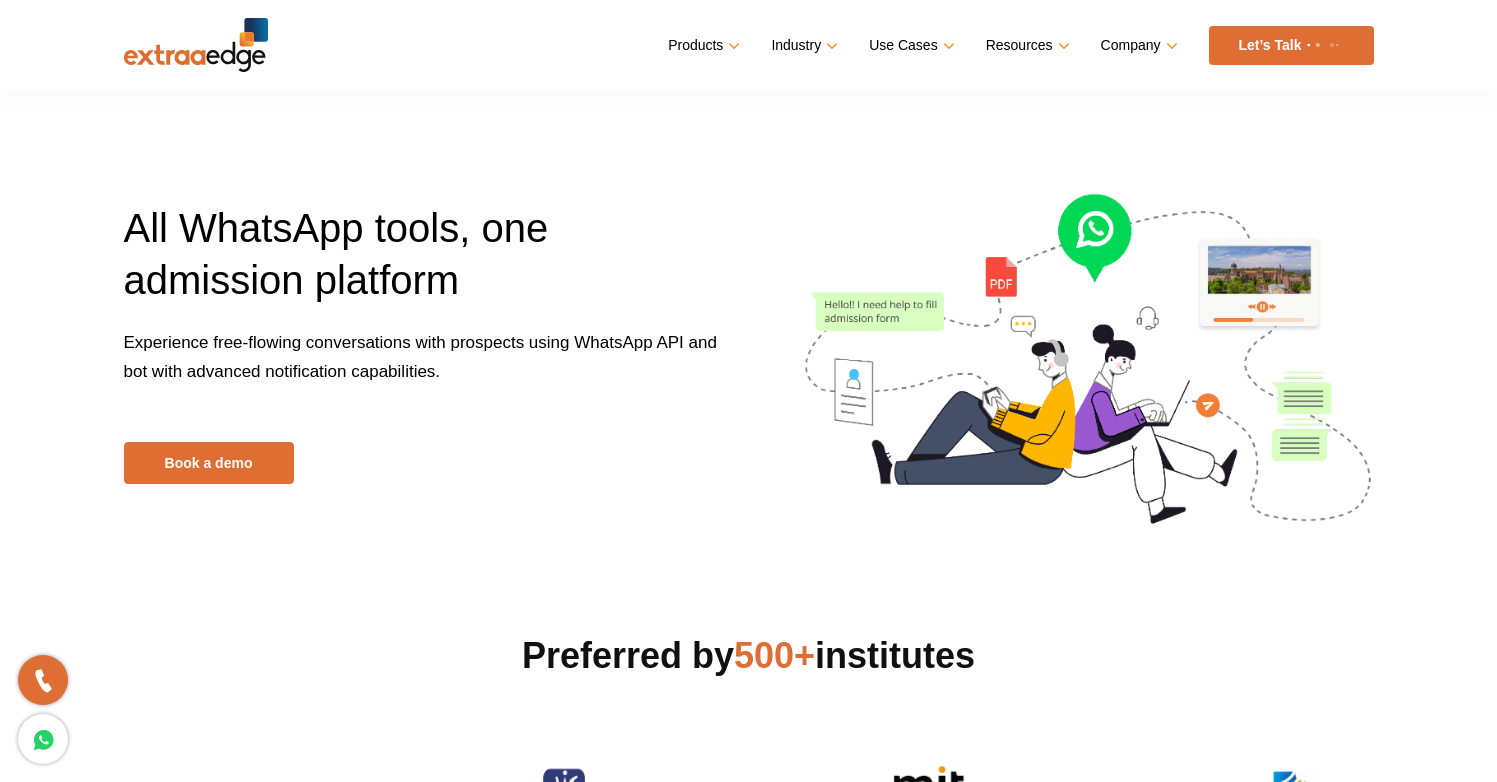scroll, scrollTop: 0, scrollLeft: 0, axis: both 